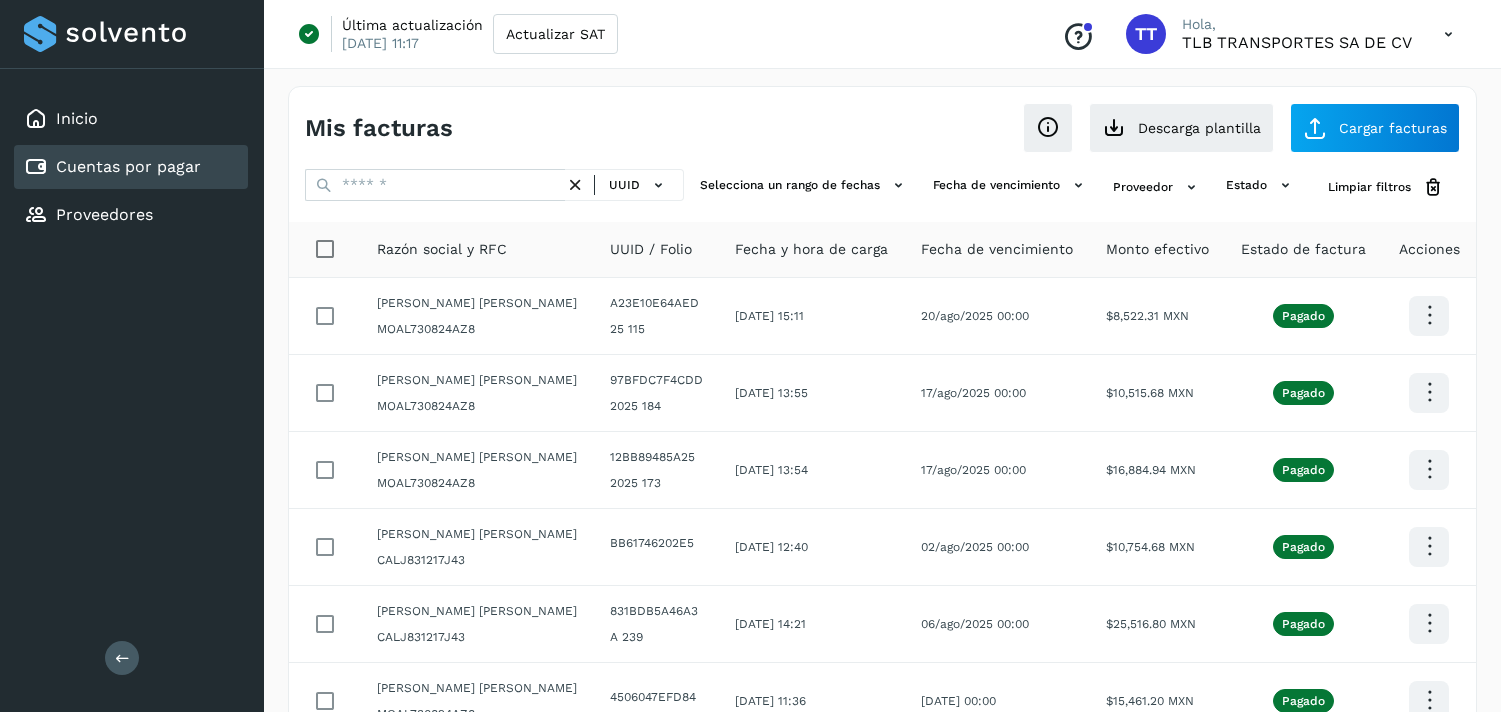 scroll, scrollTop: 0, scrollLeft: 0, axis: both 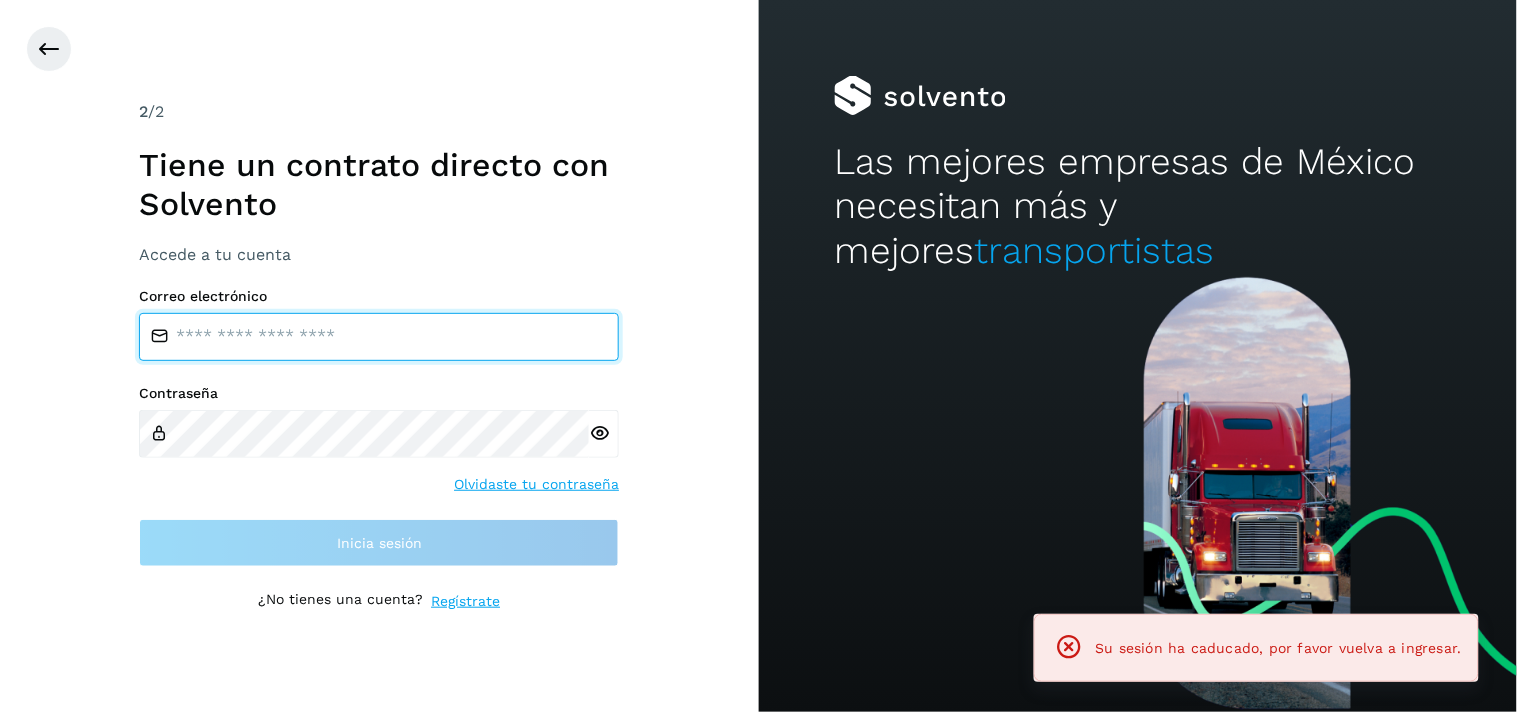type on "**********" 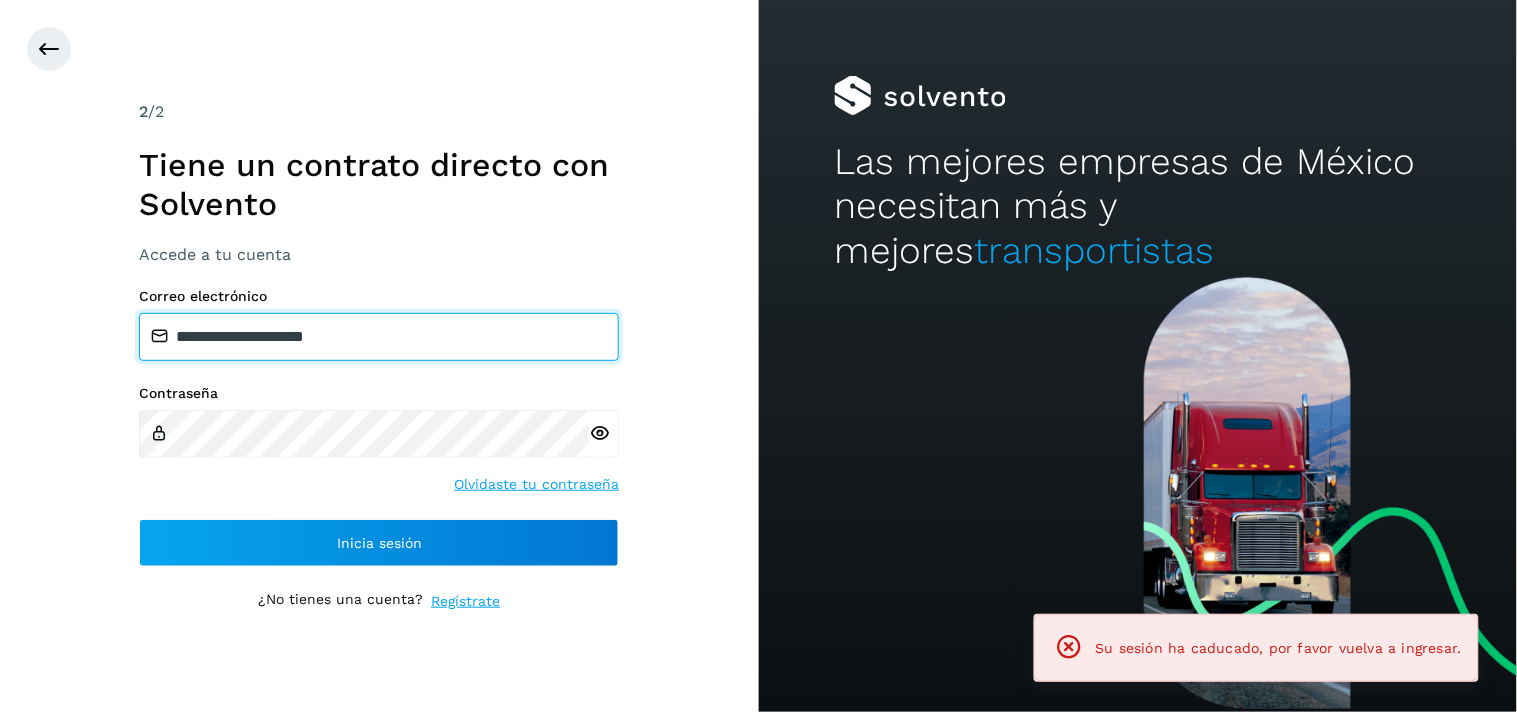 click on "**********" at bounding box center (379, 337) 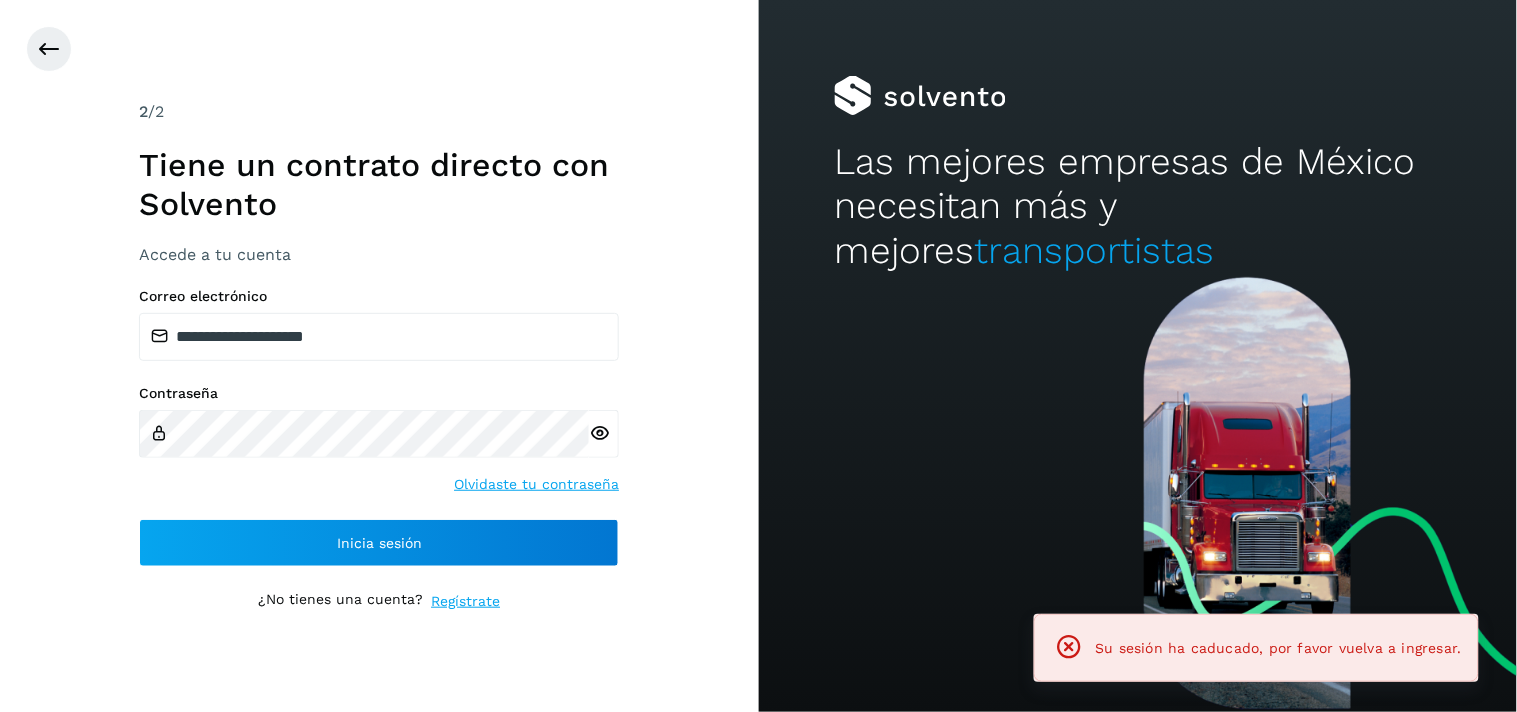 drag, startPoint x: 377, startPoint y: 482, endPoint x: 377, endPoint y: 510, distance: 28 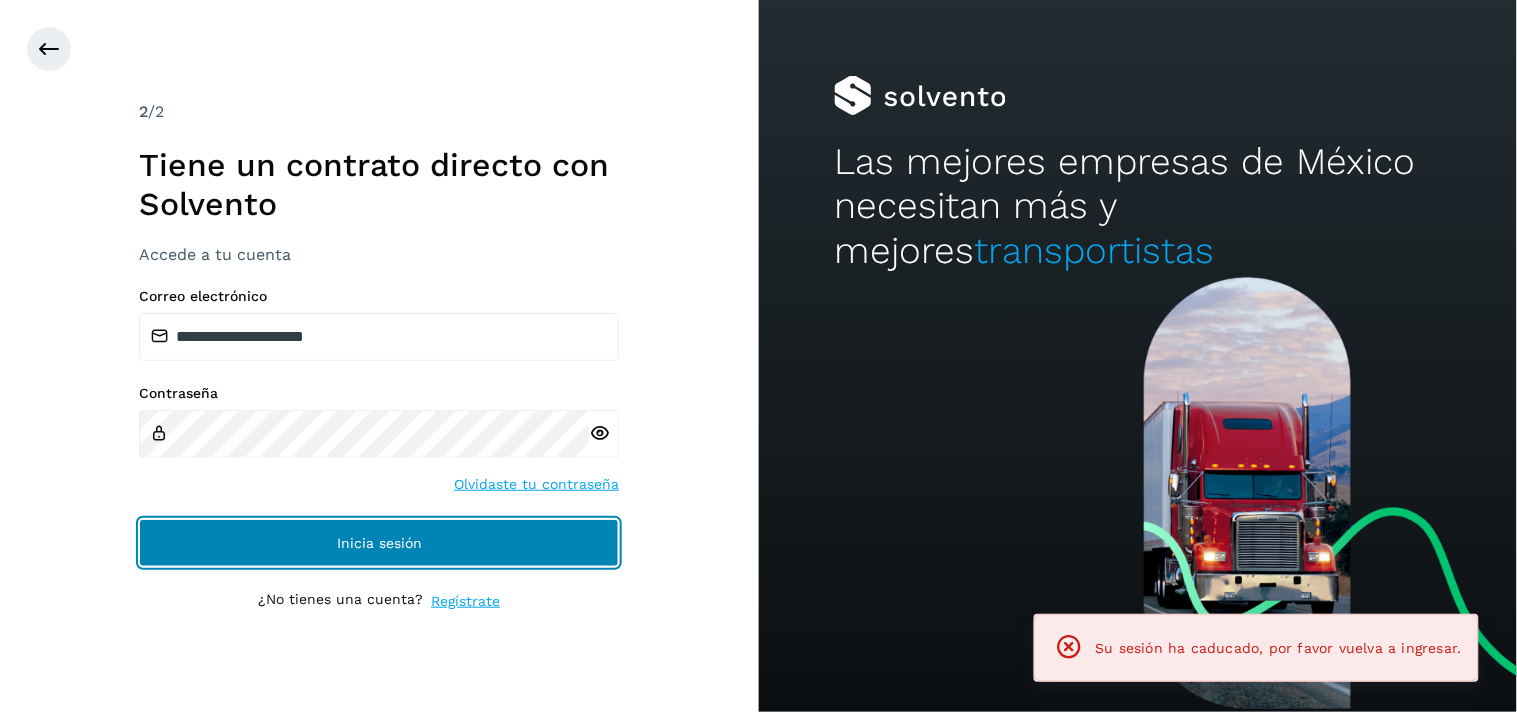 click on "Inicia sesión" at bounding box center (379, 543) 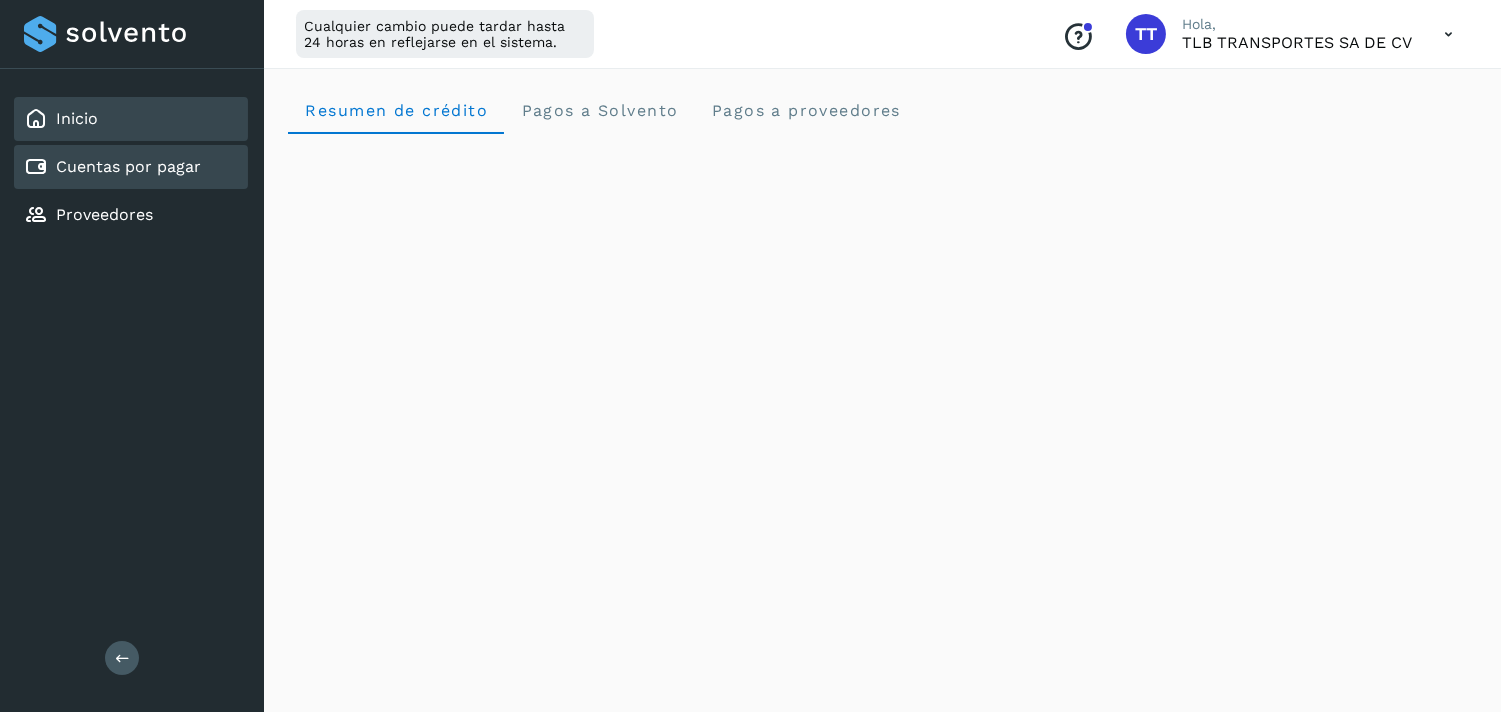 click on "Cuentas por pagar" at bounding box center (128, 166) 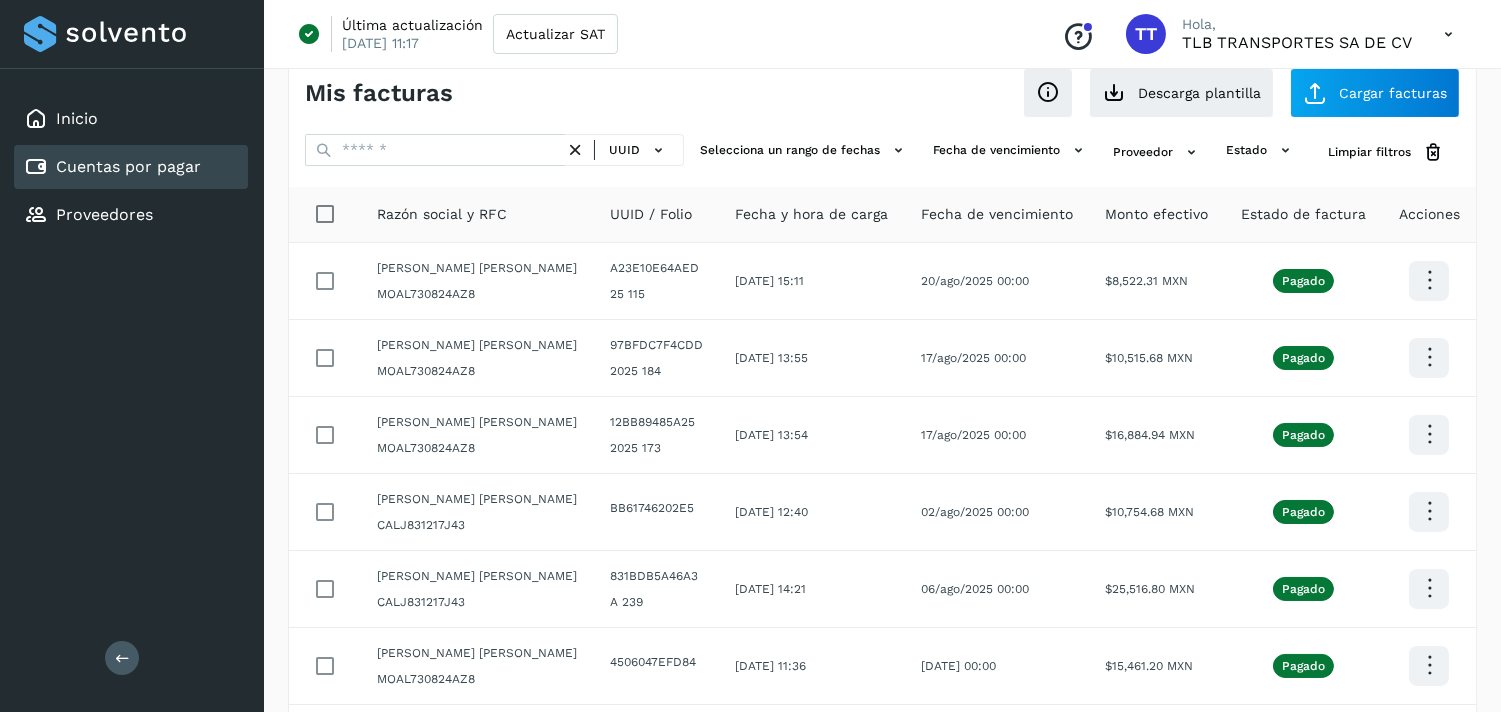 scroll, scrollTop: 0, scrollLeft: 0, axis: both 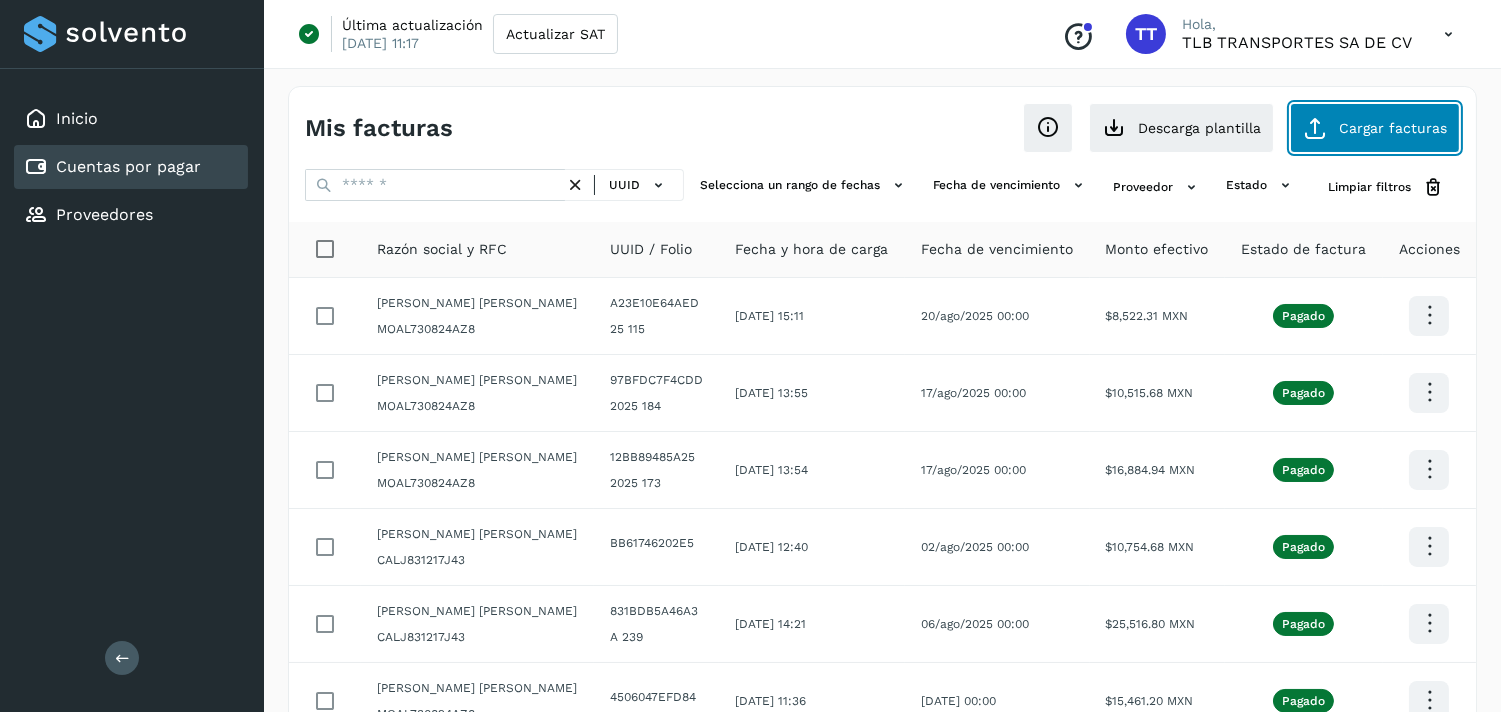 click on "Cargar facturas" 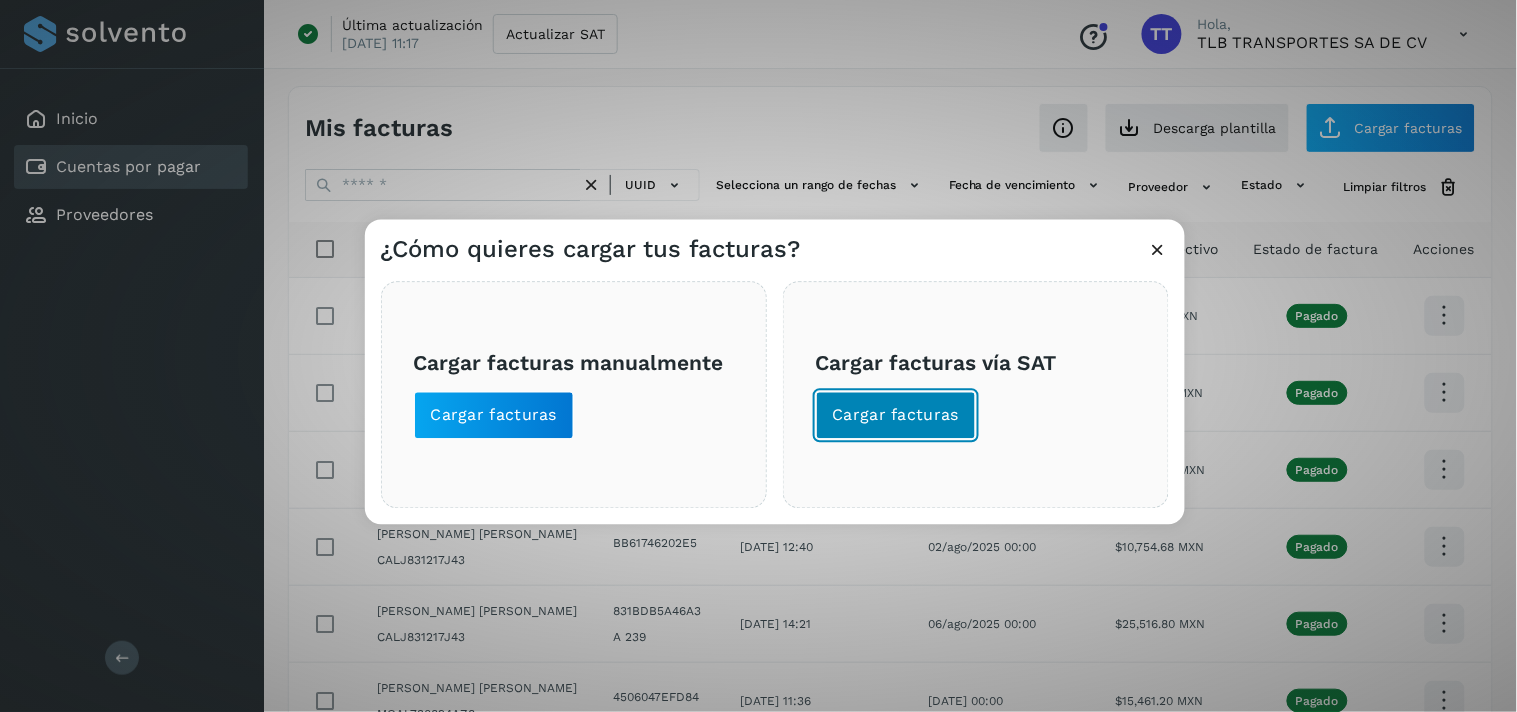 click on "Cargar facturas" 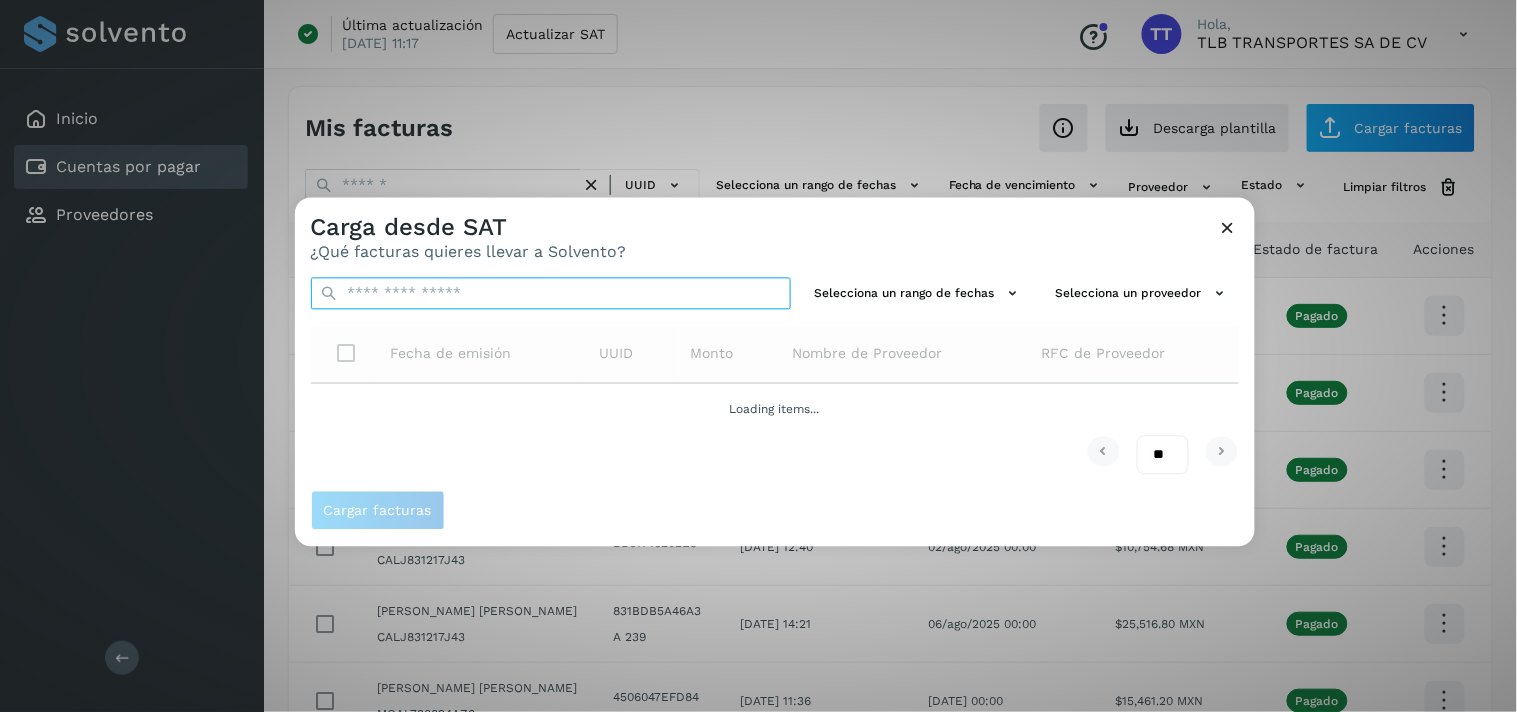 click at bounding box center (551, 294) 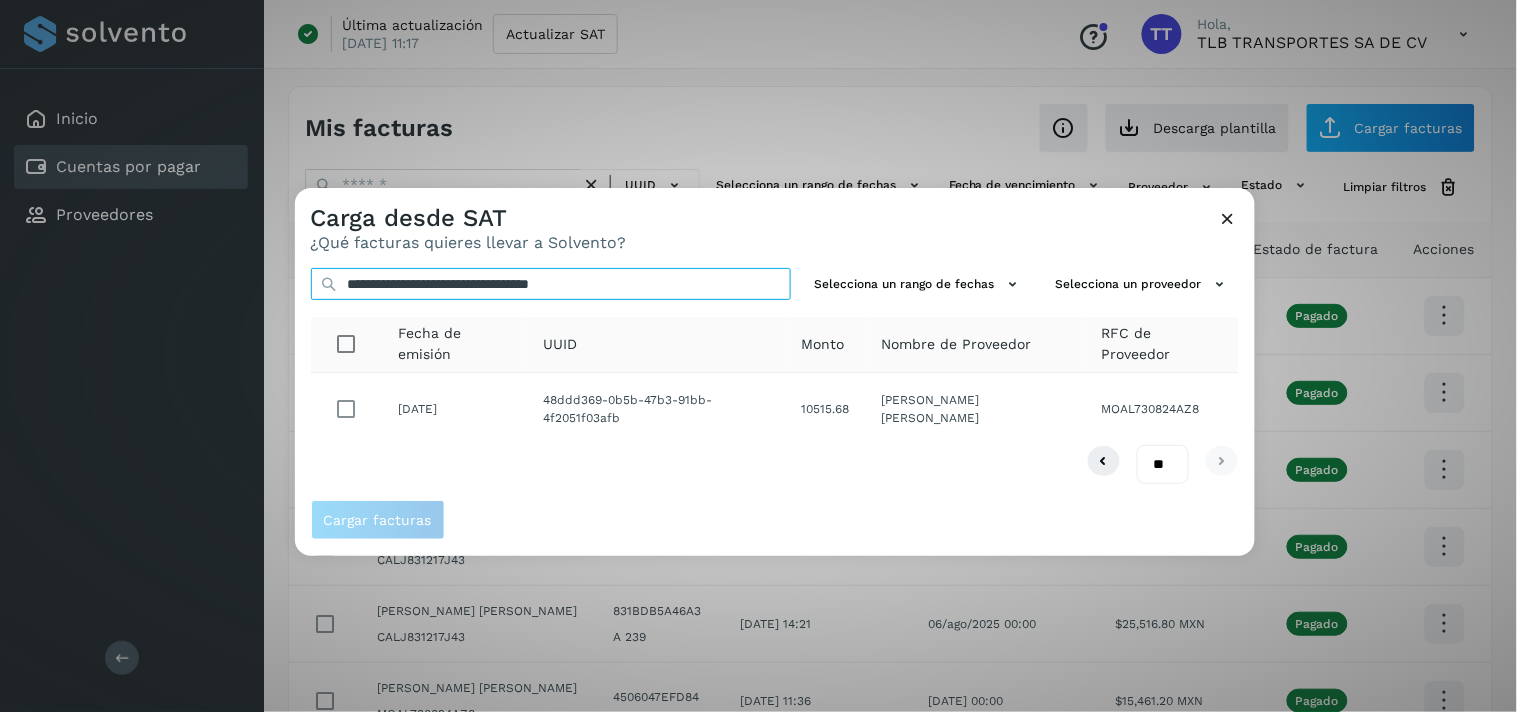 type on "**********" 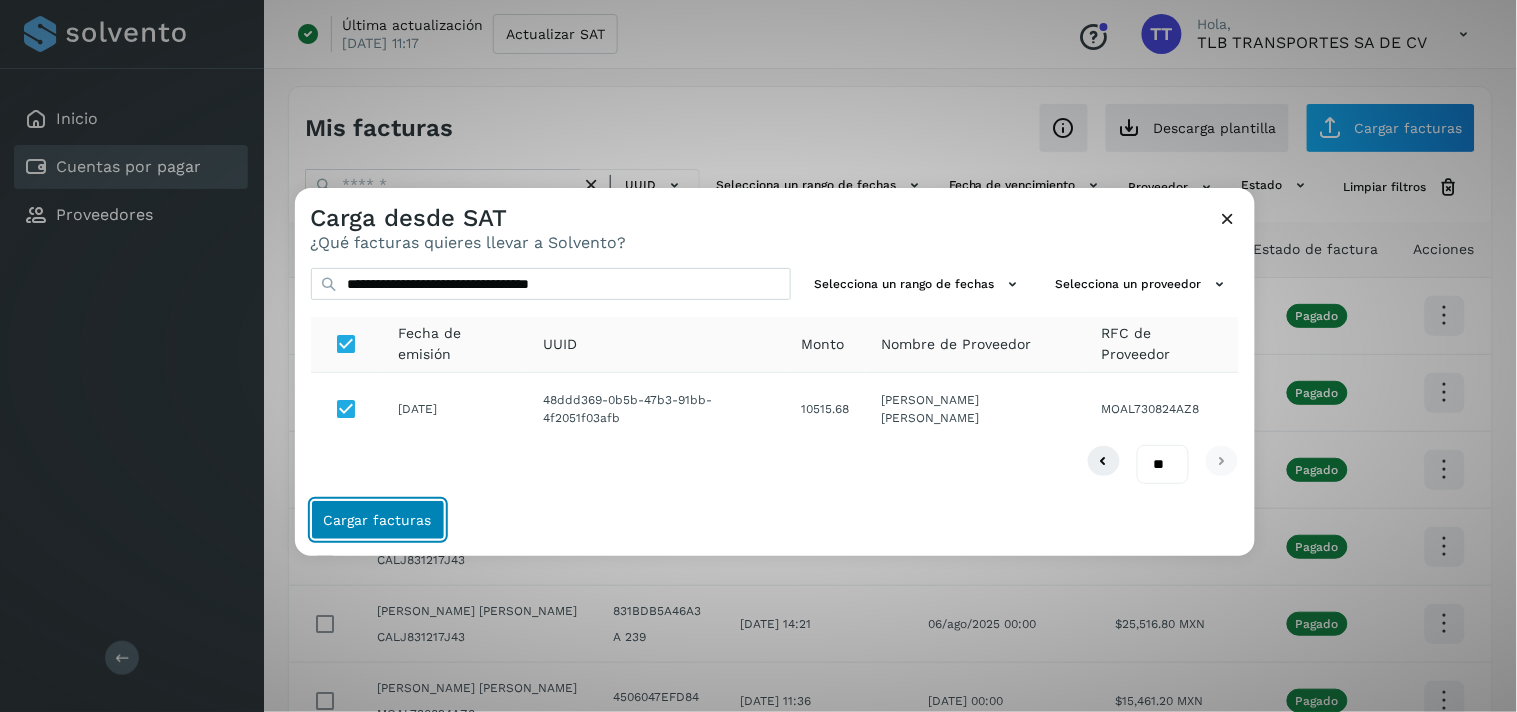 click on "Cargar facturas" 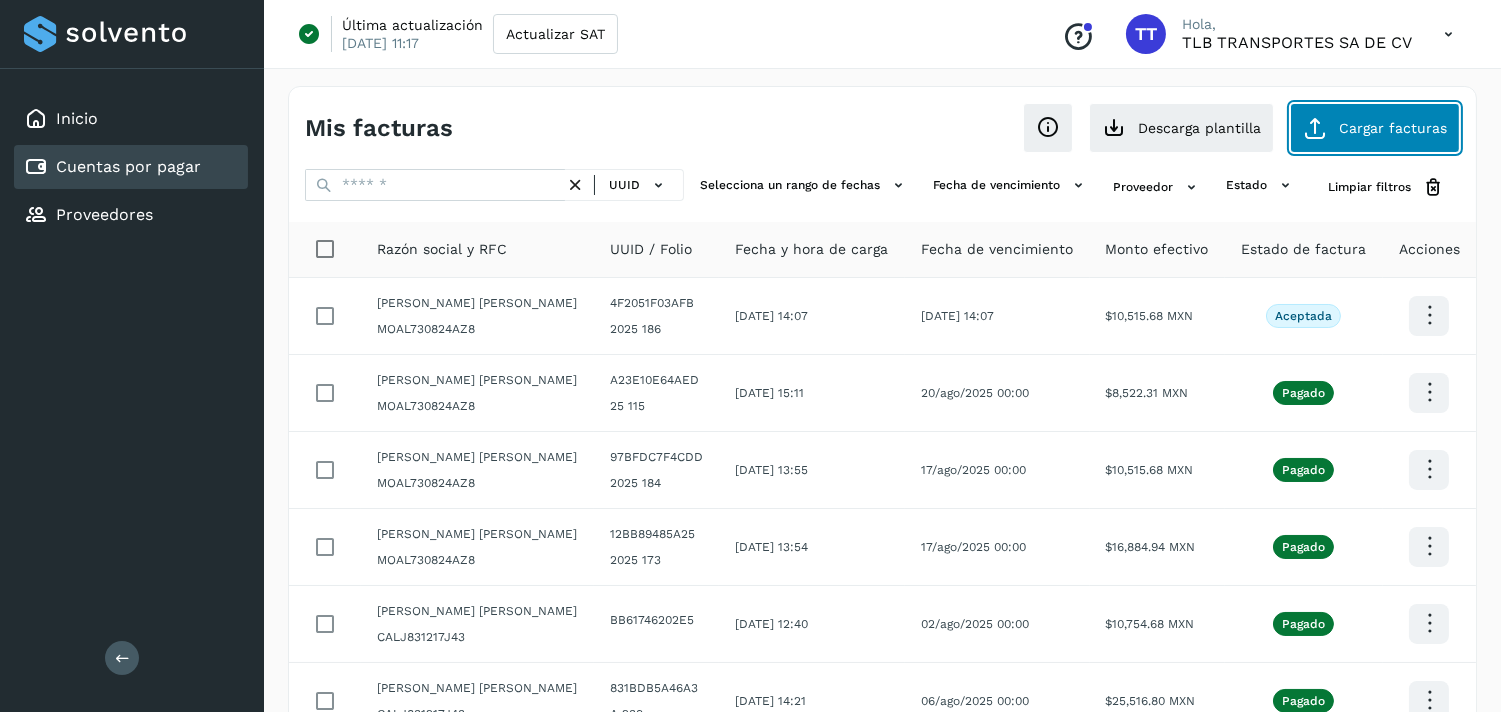 click on "Cargar facturas" 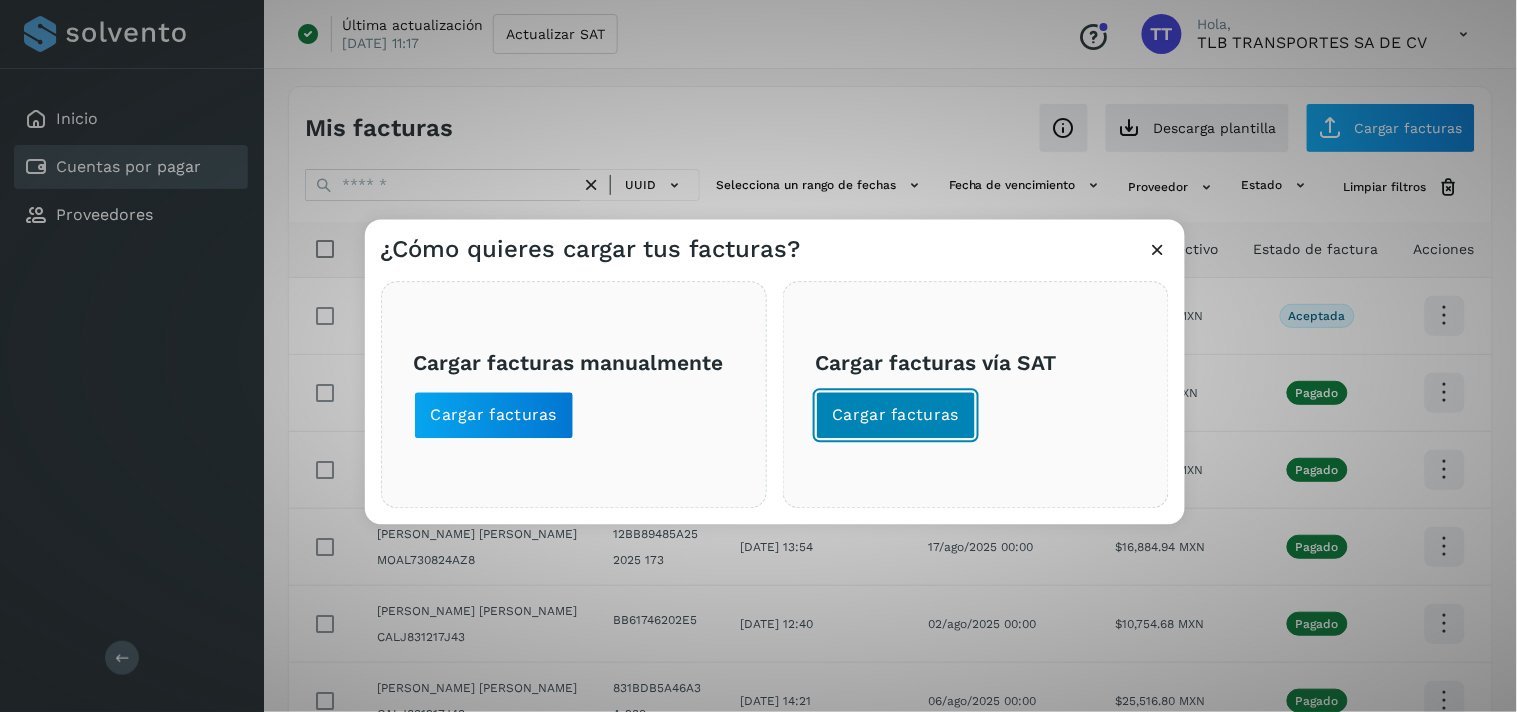 click on "Cargar facturas" 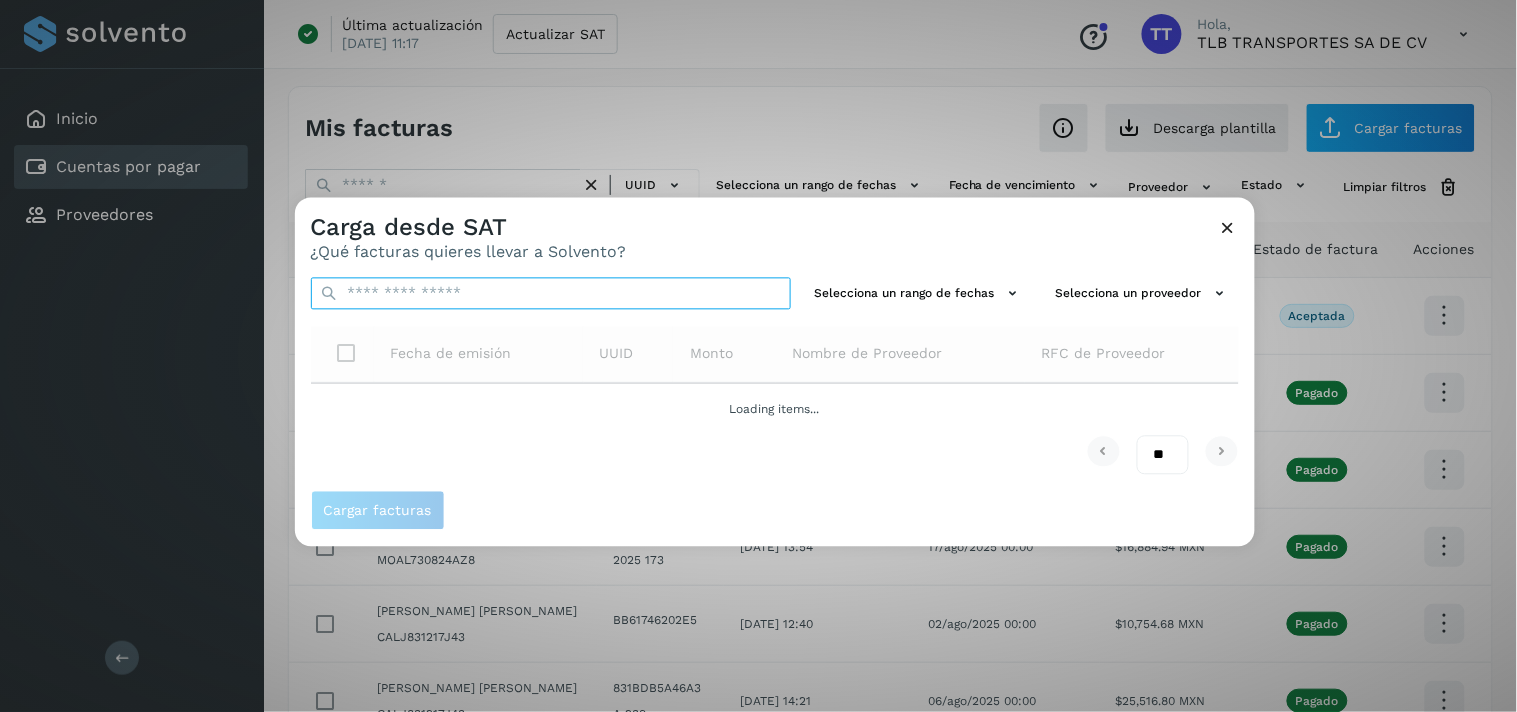 click at bounding box center (551, 294) 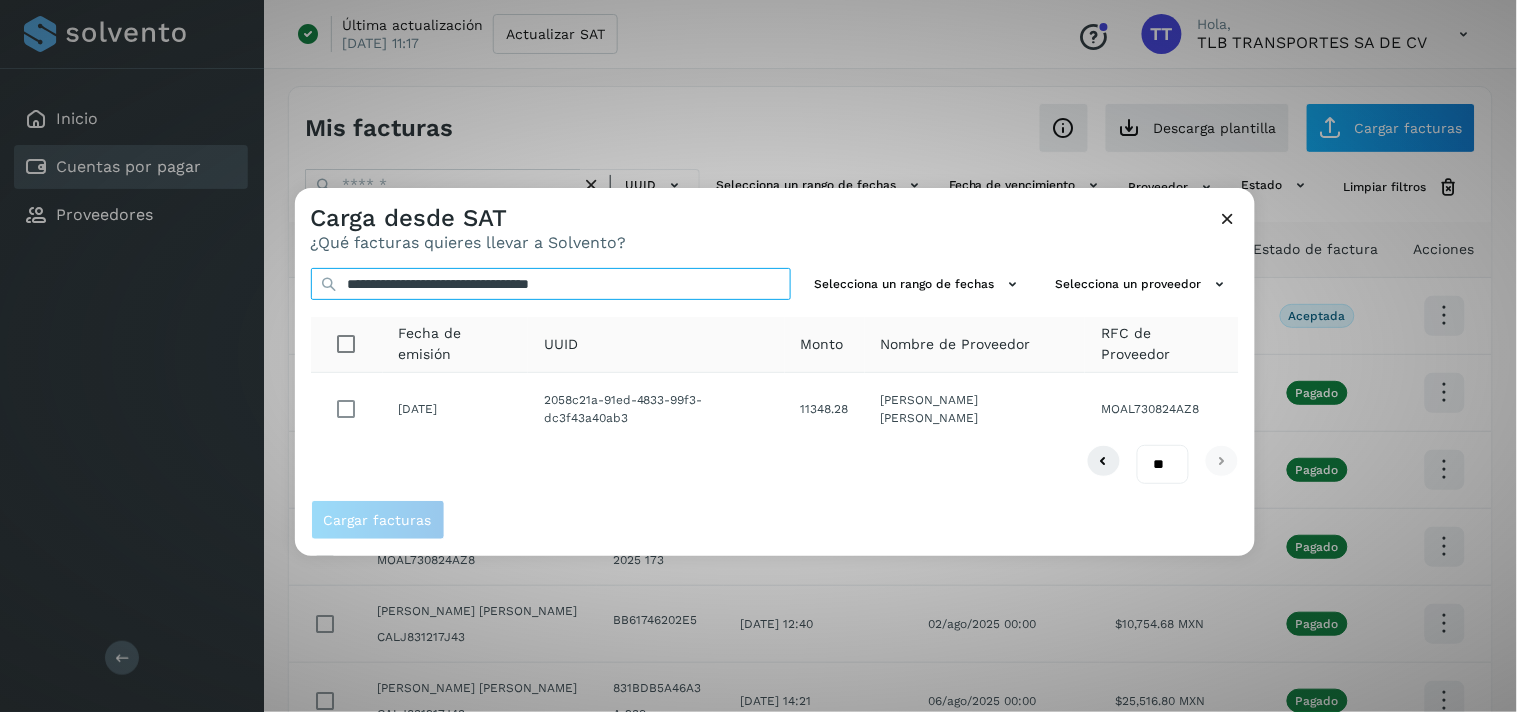 type on "**********" 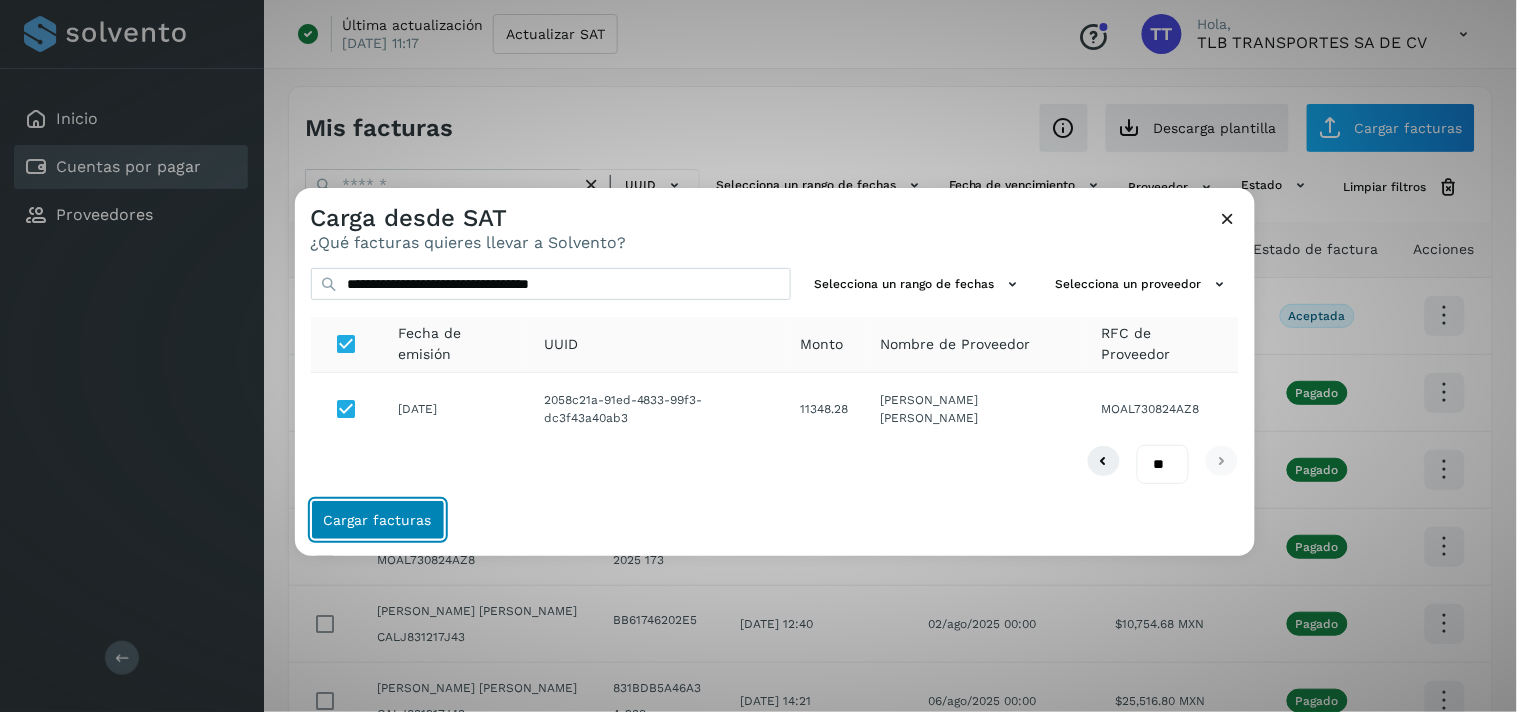 click on "Cargar facturas" 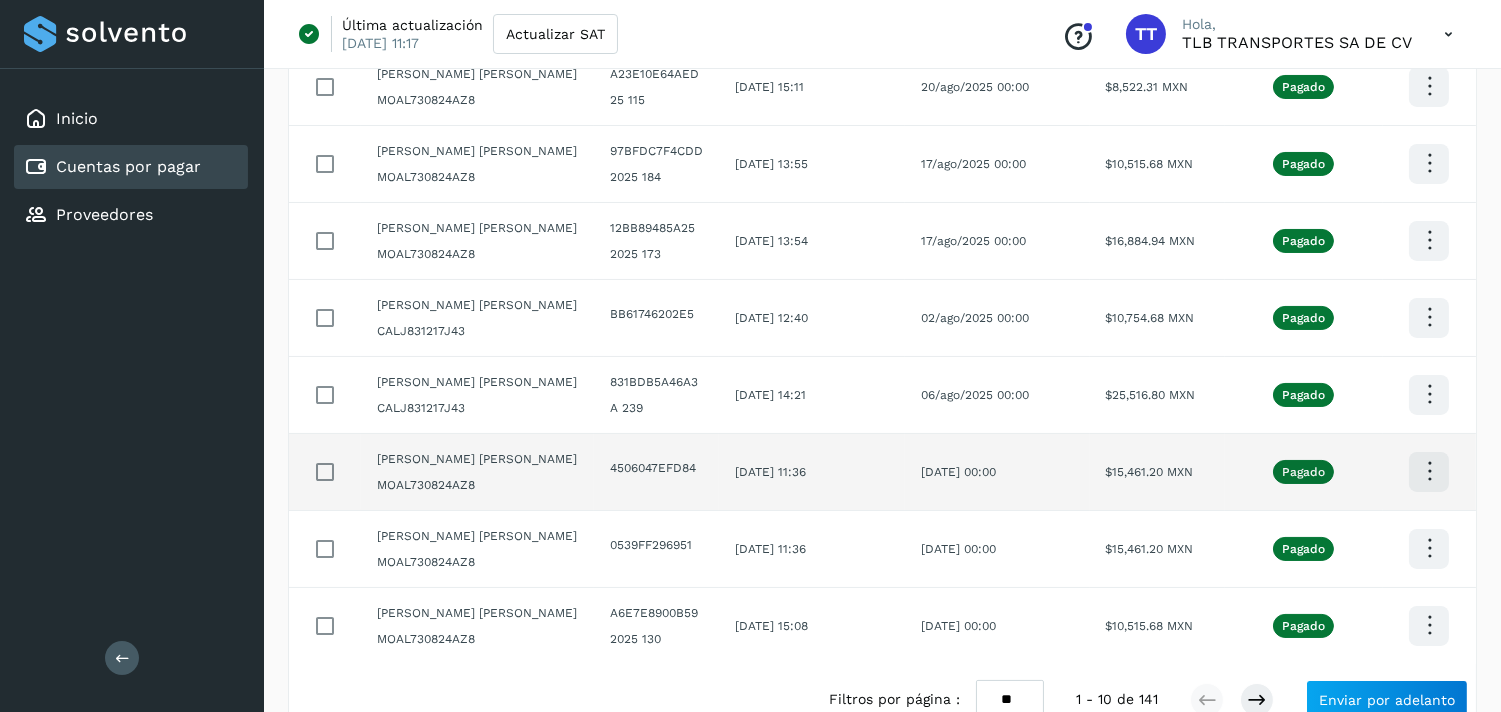 scroll, scrollTop: 514, scrollLeft: 0, axis: vertical 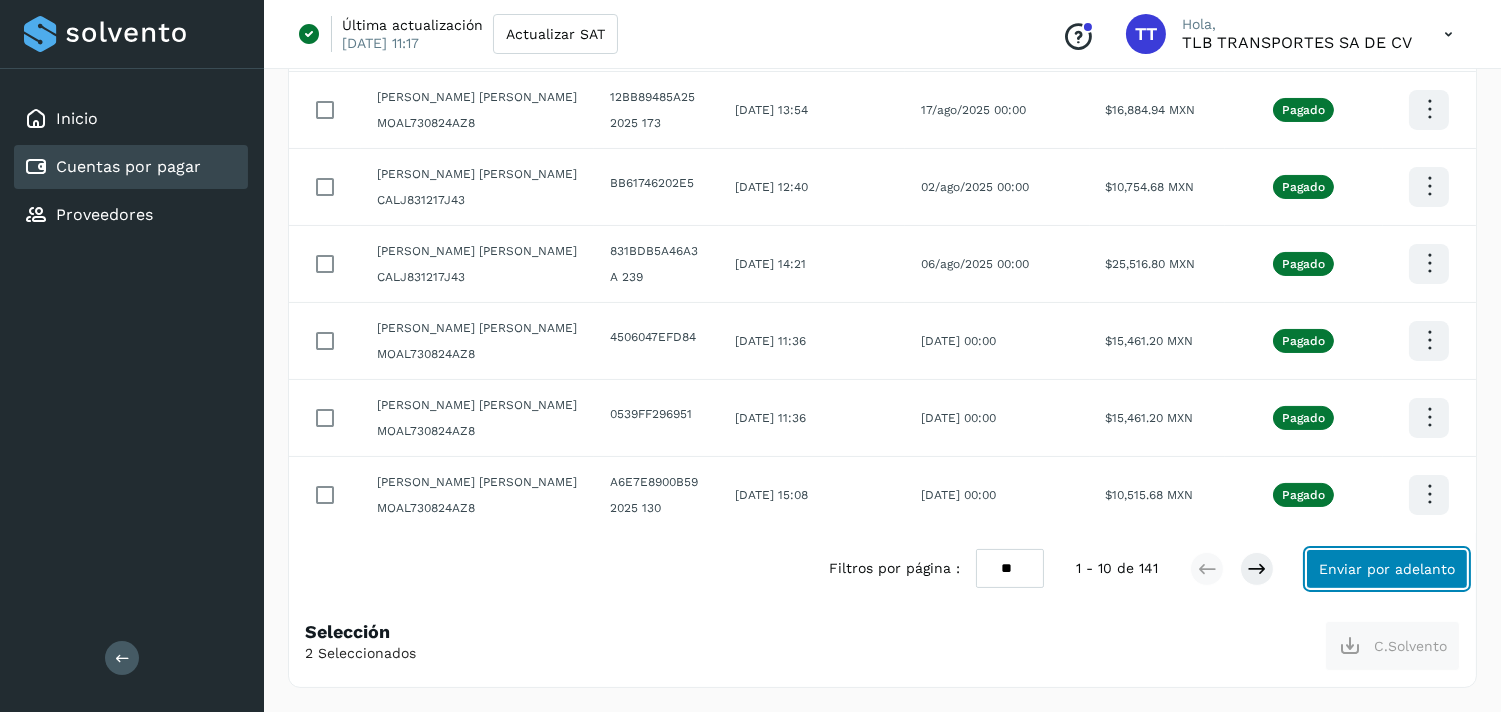 click on "Enviar por adelanto" 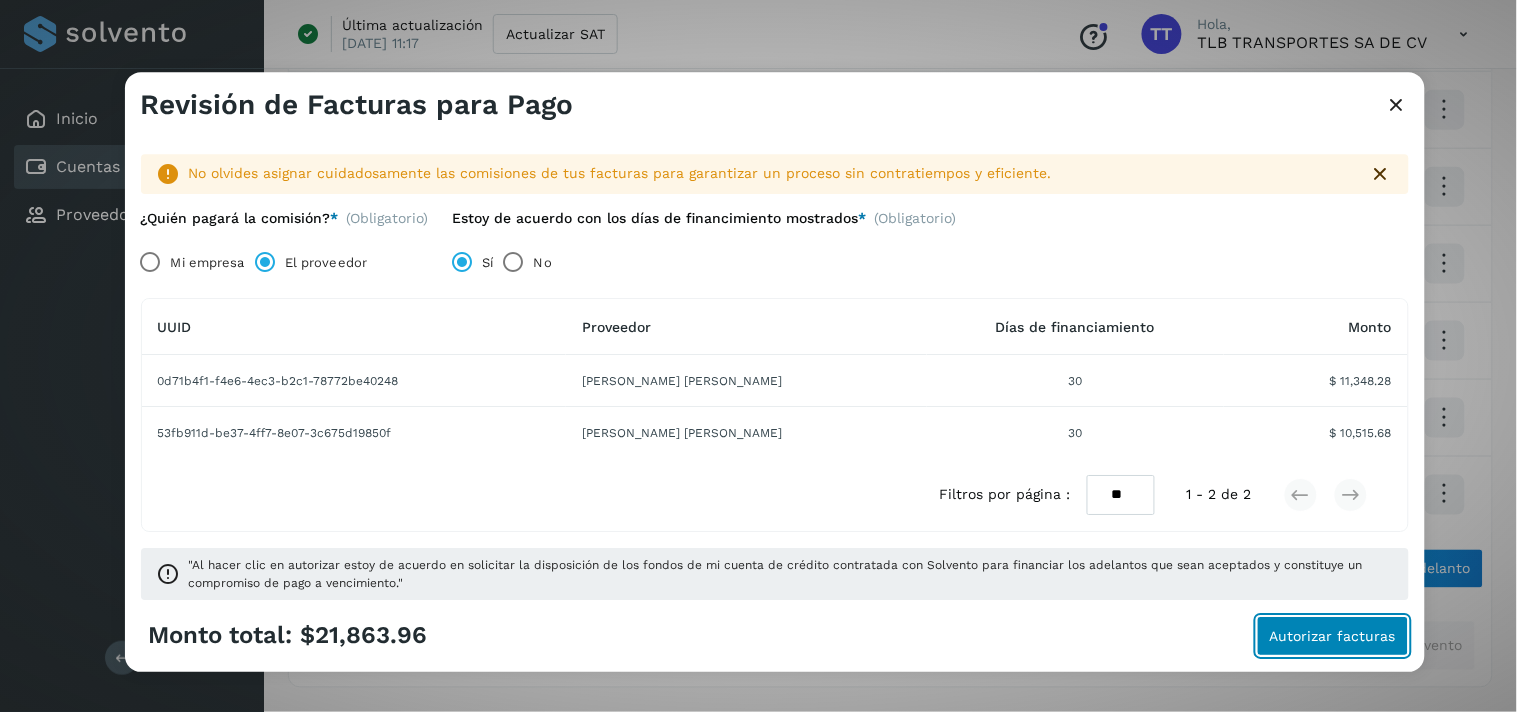 click on "Autorizar facturas" 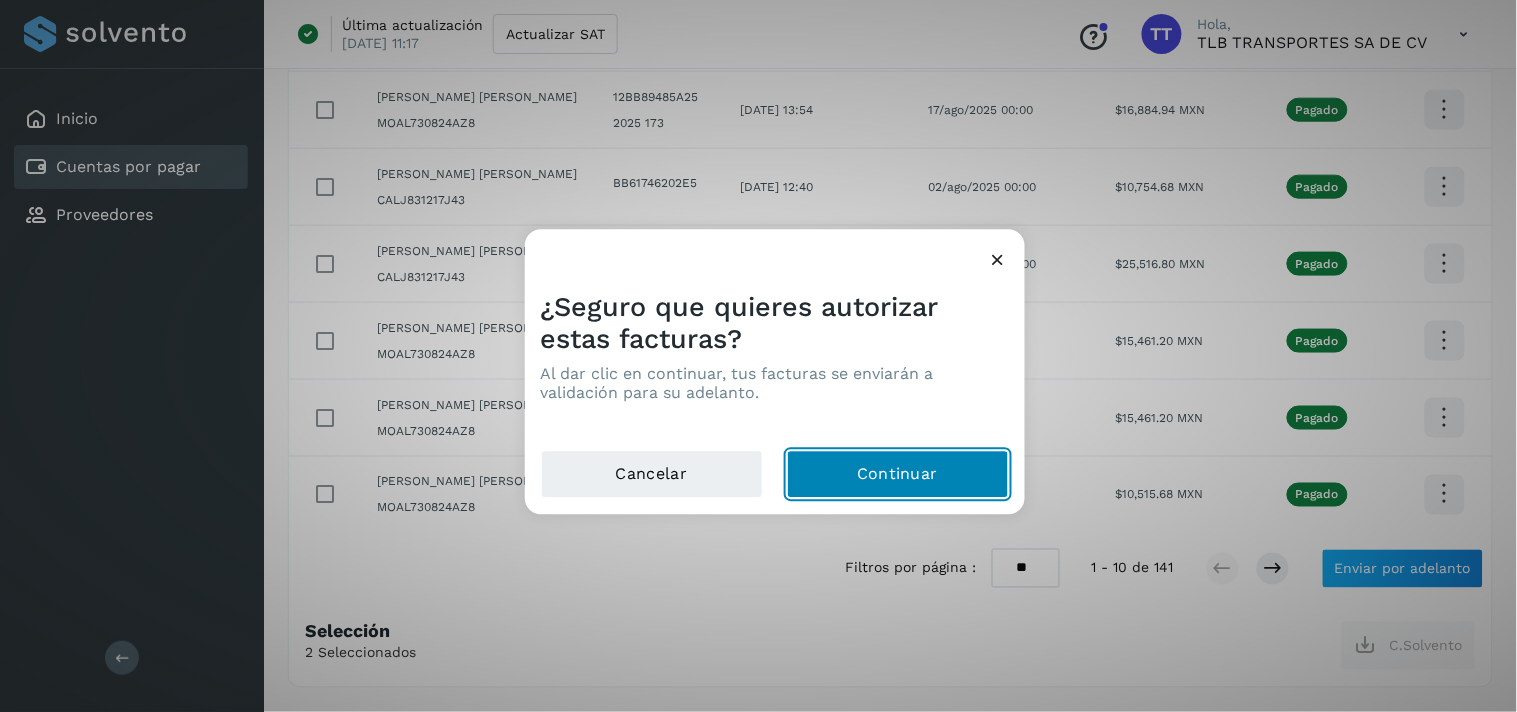 click on "Continuar" 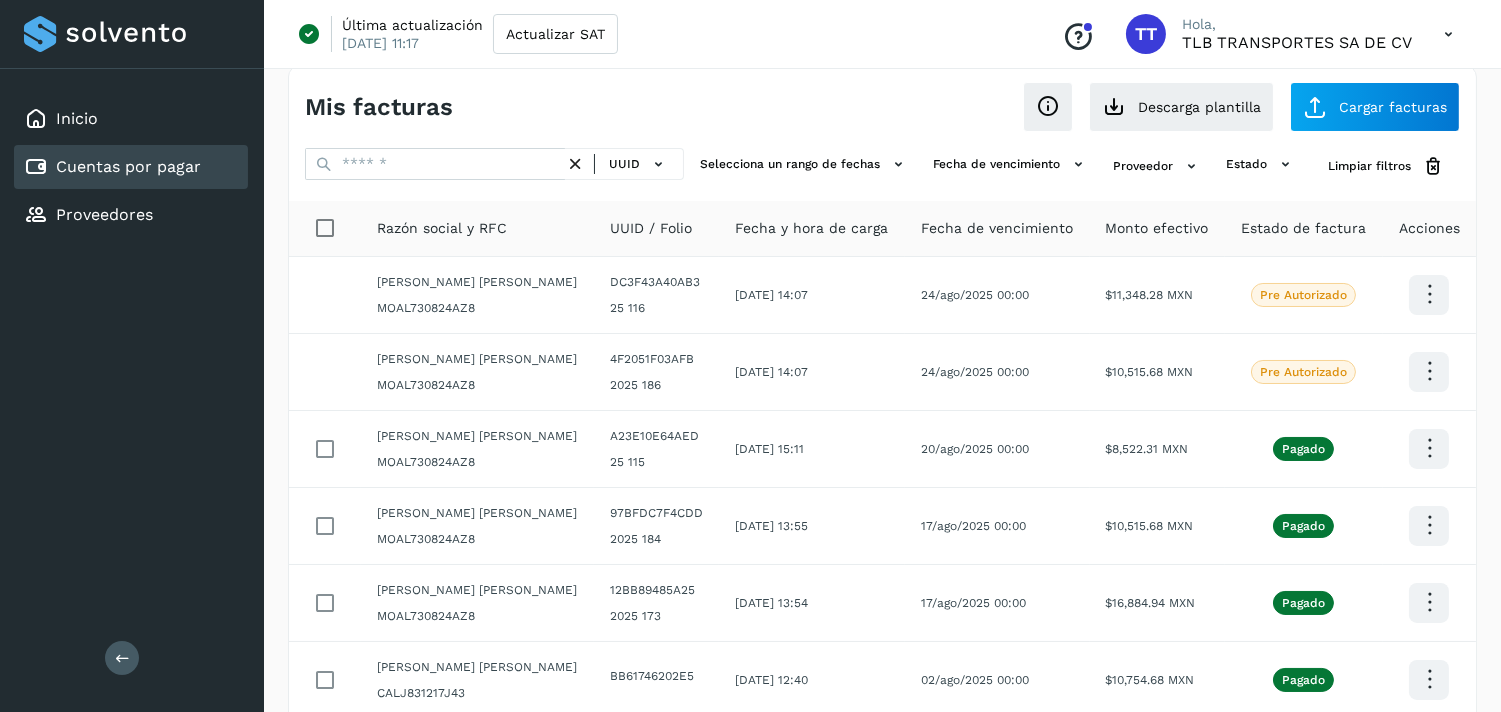 scroll, scrollTop: 0, scrollLeft: 0, axis: both 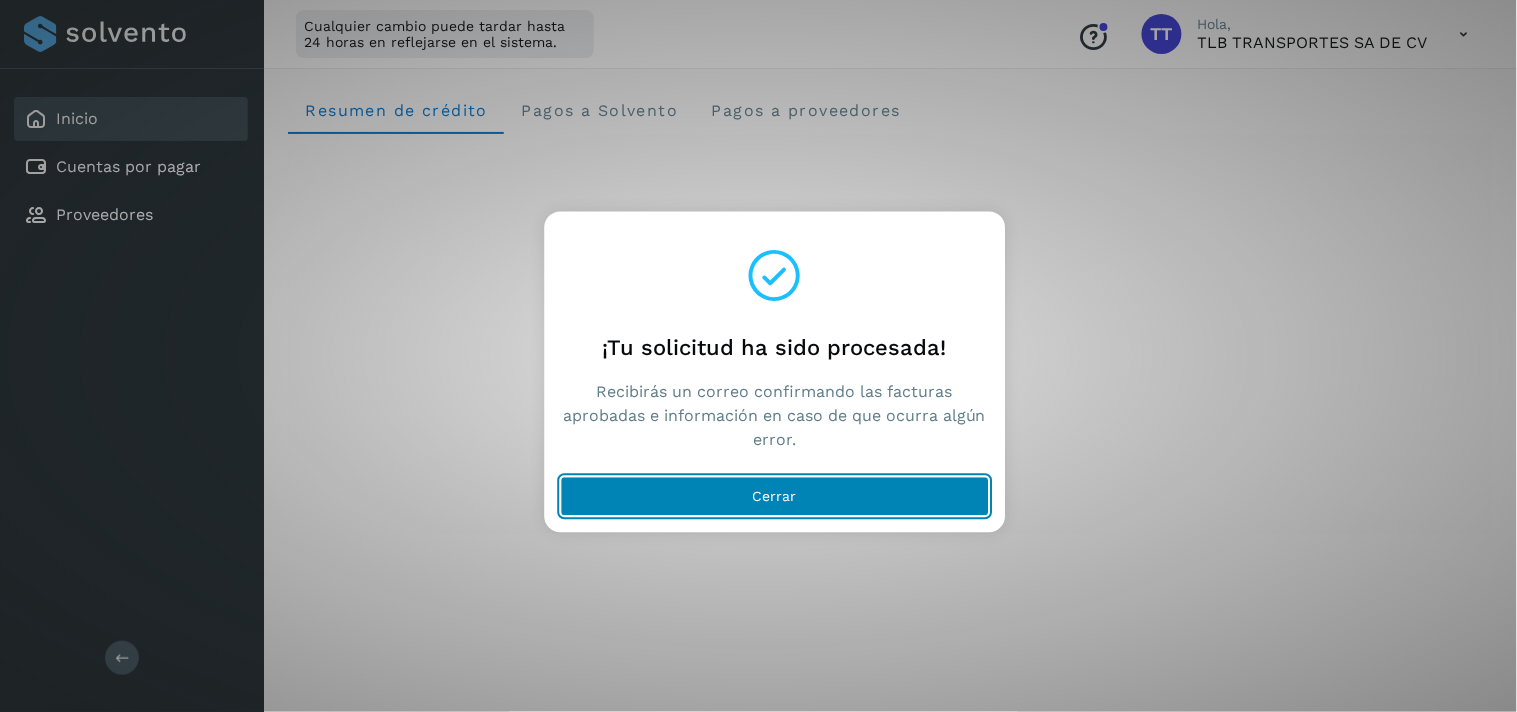 click on "Cerrar" 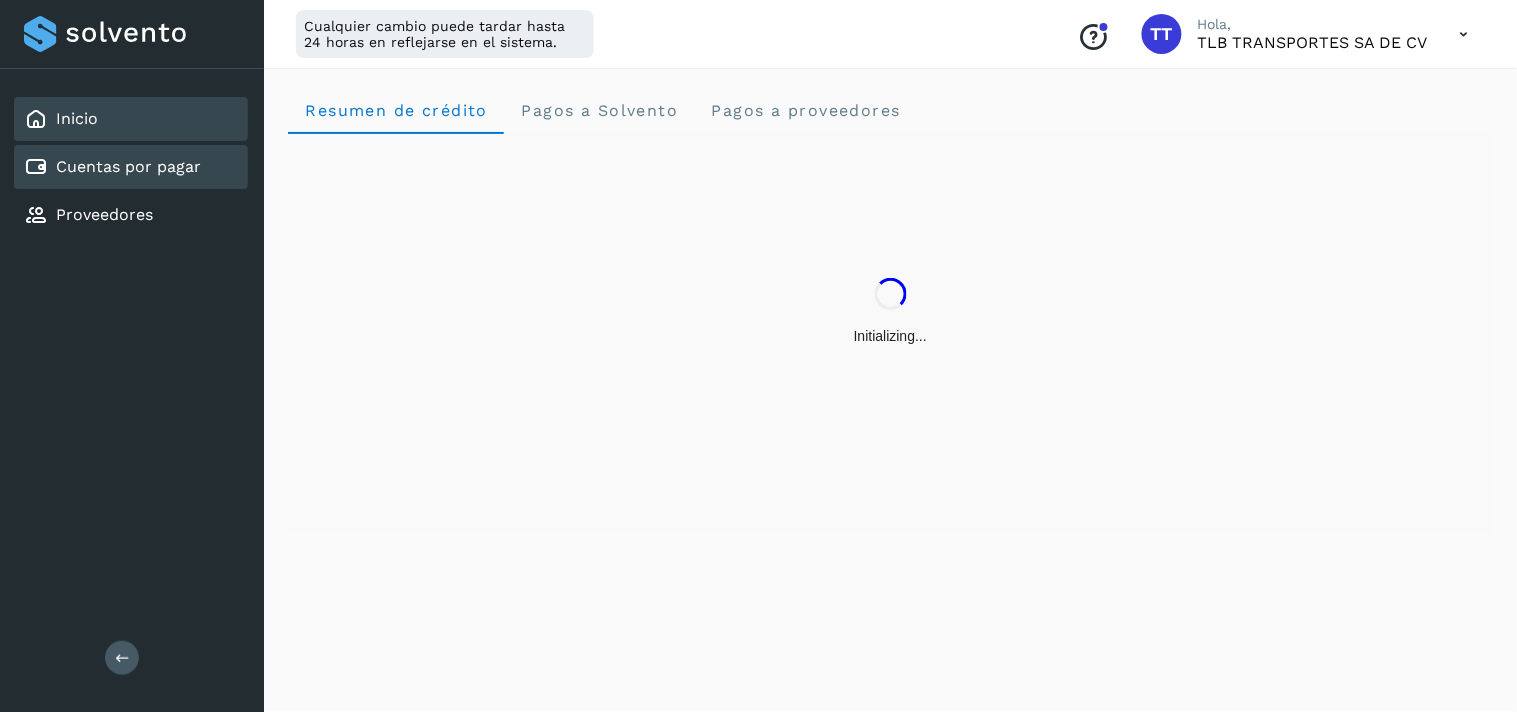 click on "Cuentas por pagar" at bounding box center [112, 167] 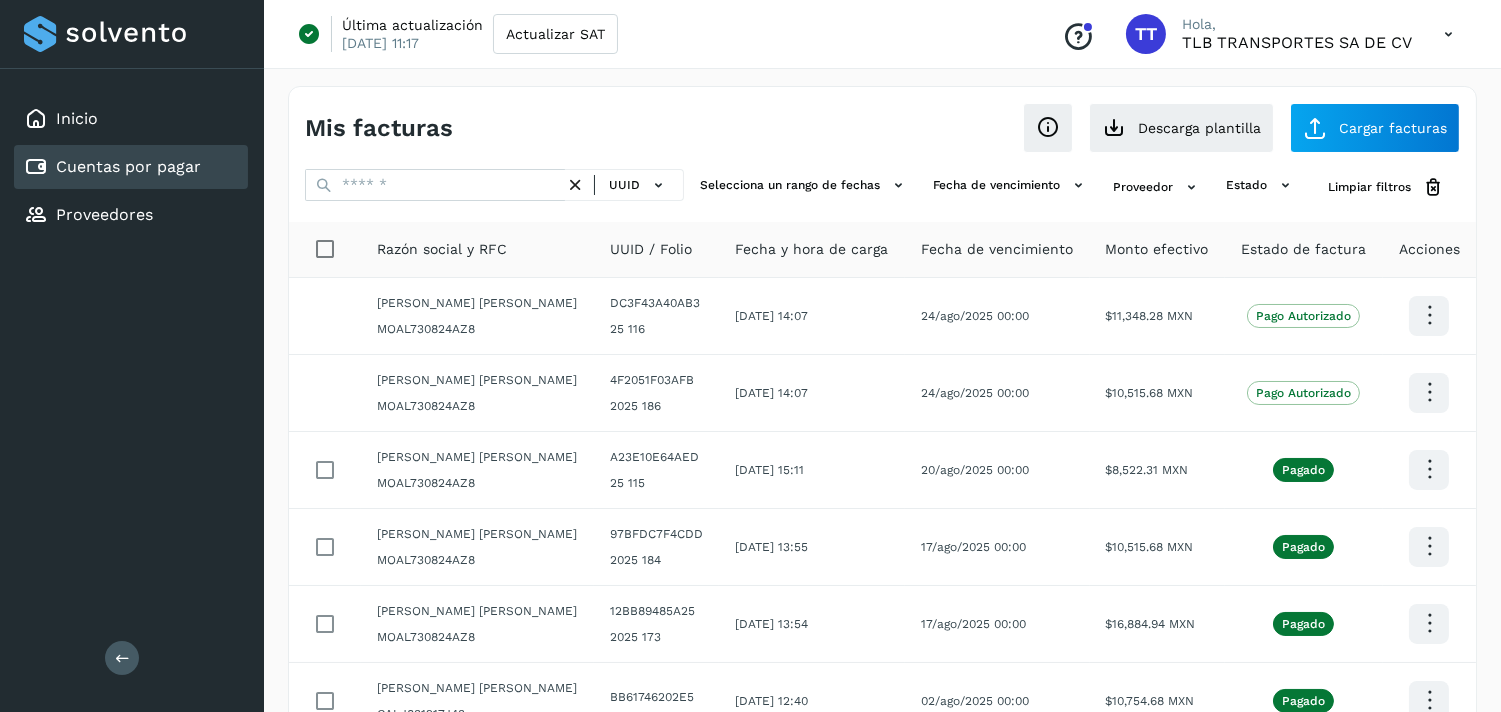 click on "Mis facturas" at bounding box center (594, 128) 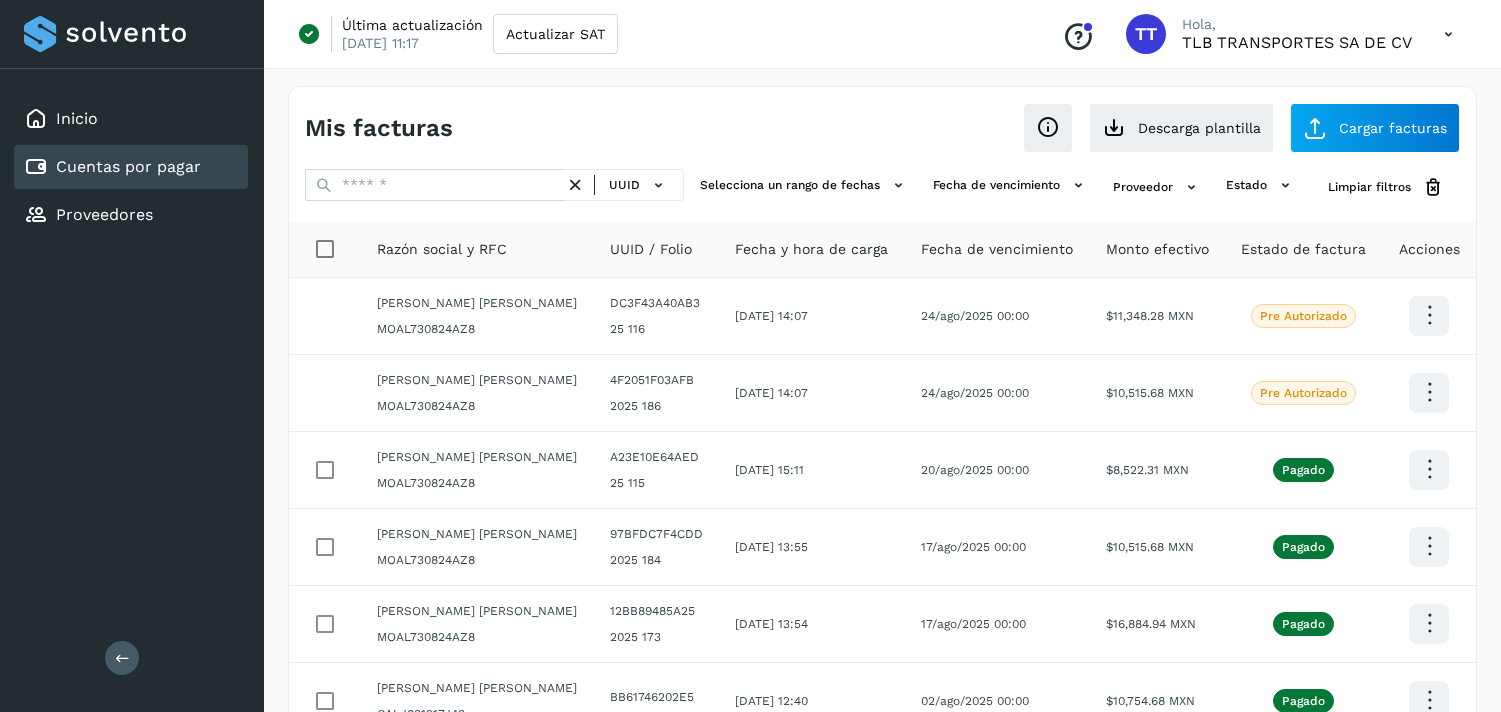 scroll, scrollTop: 0, scrollLeft: 0, axis: both 